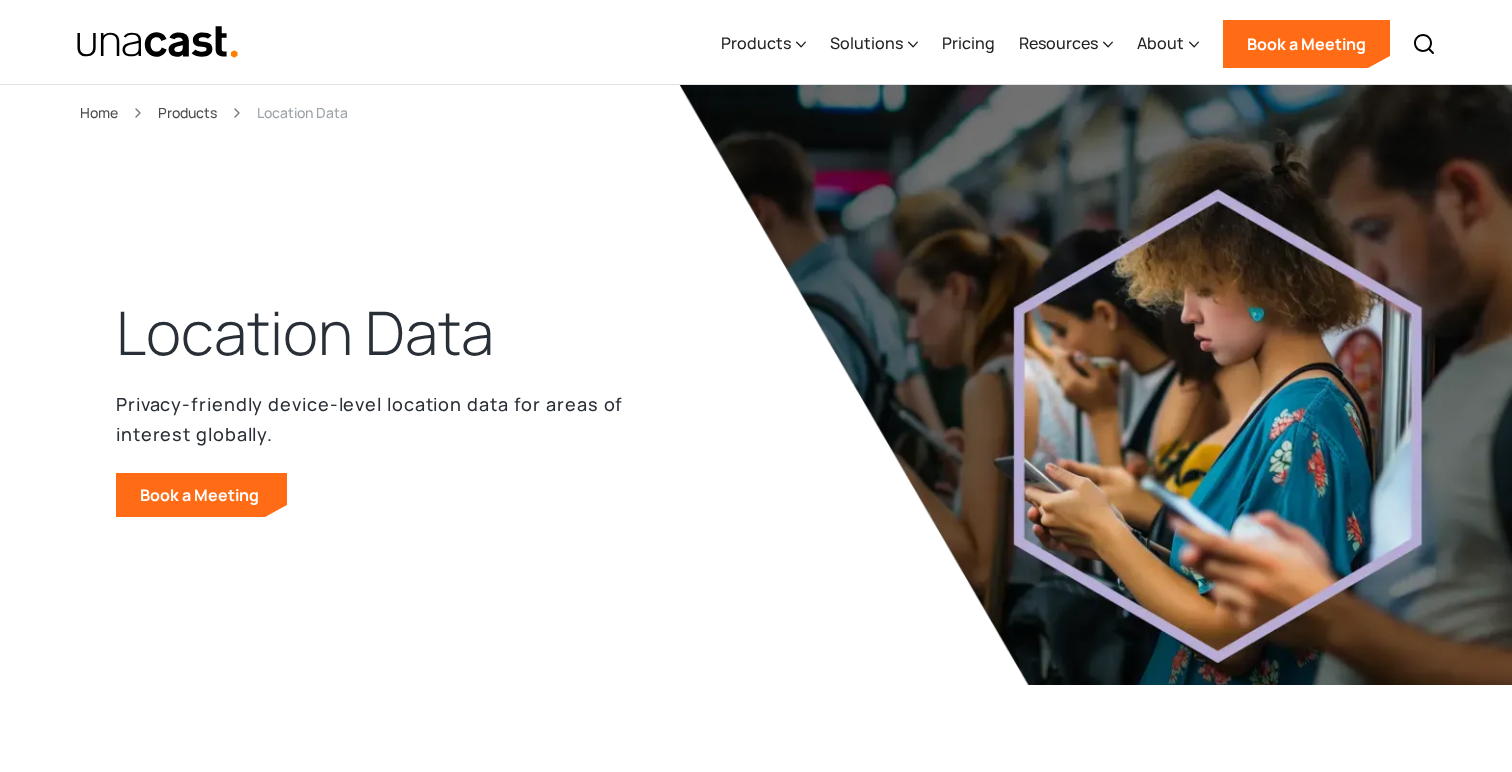 scroll, scrollTop: 0, scrollLeft: 0, axis: both 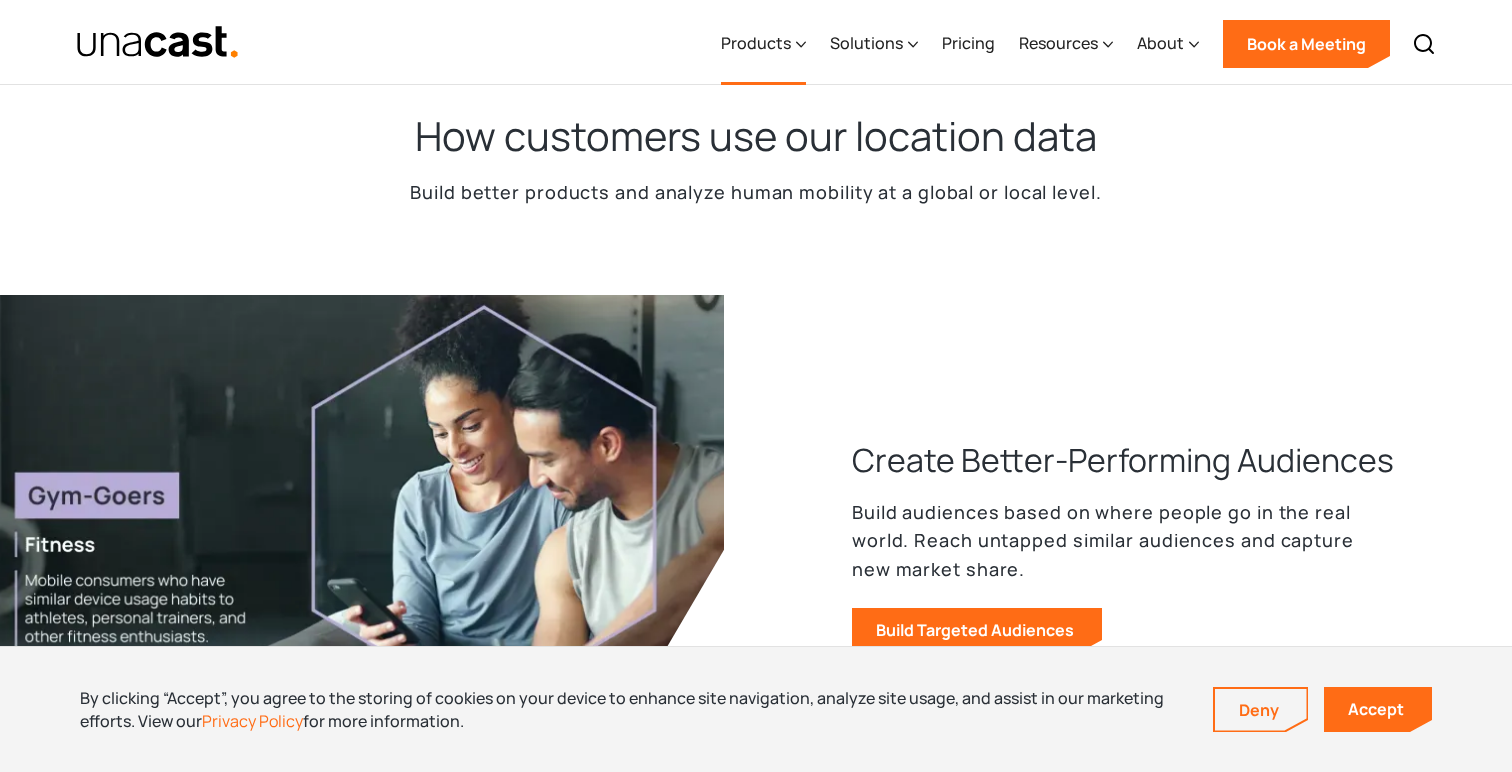 click 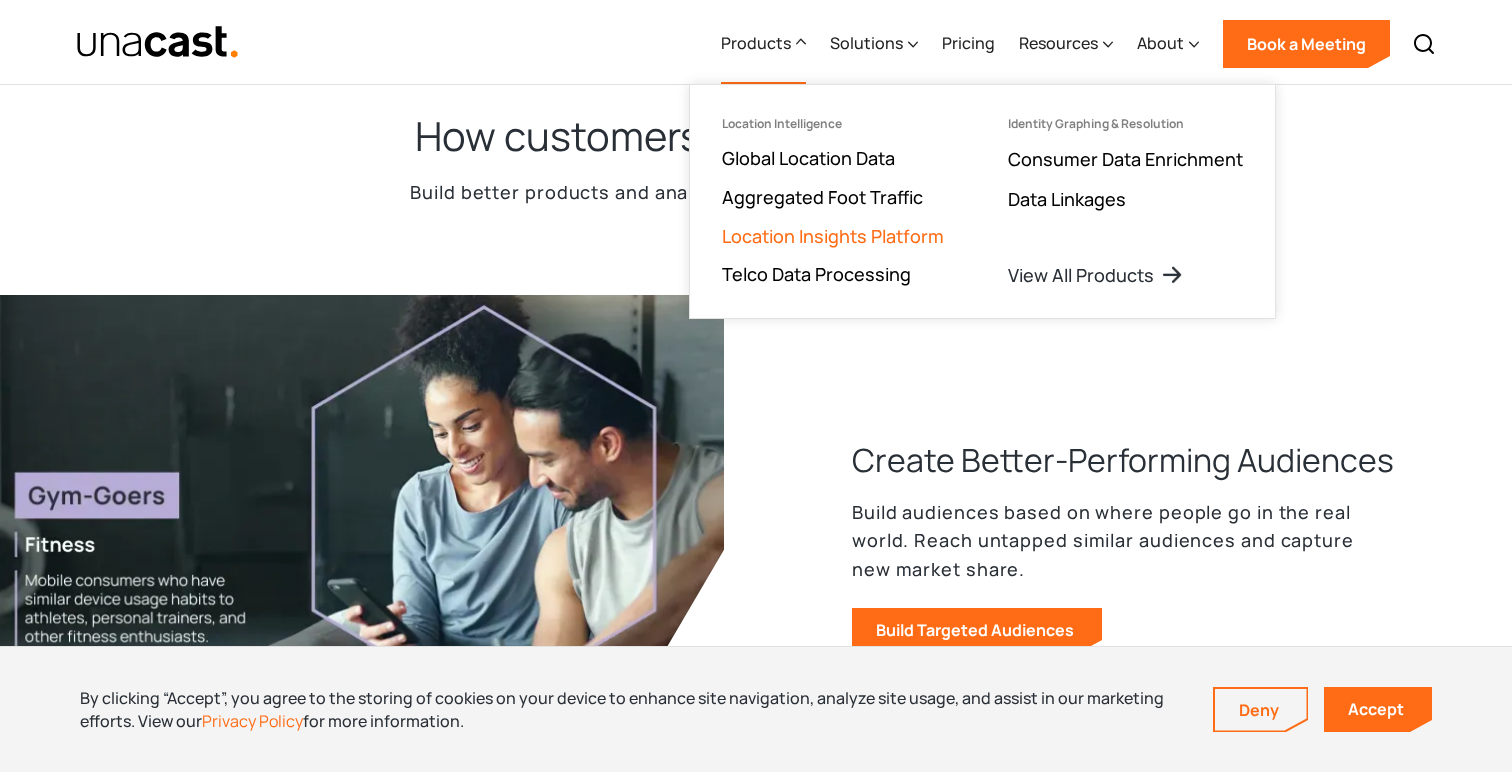 click on "Location Insights Platform" at bounding box center [833, 236] 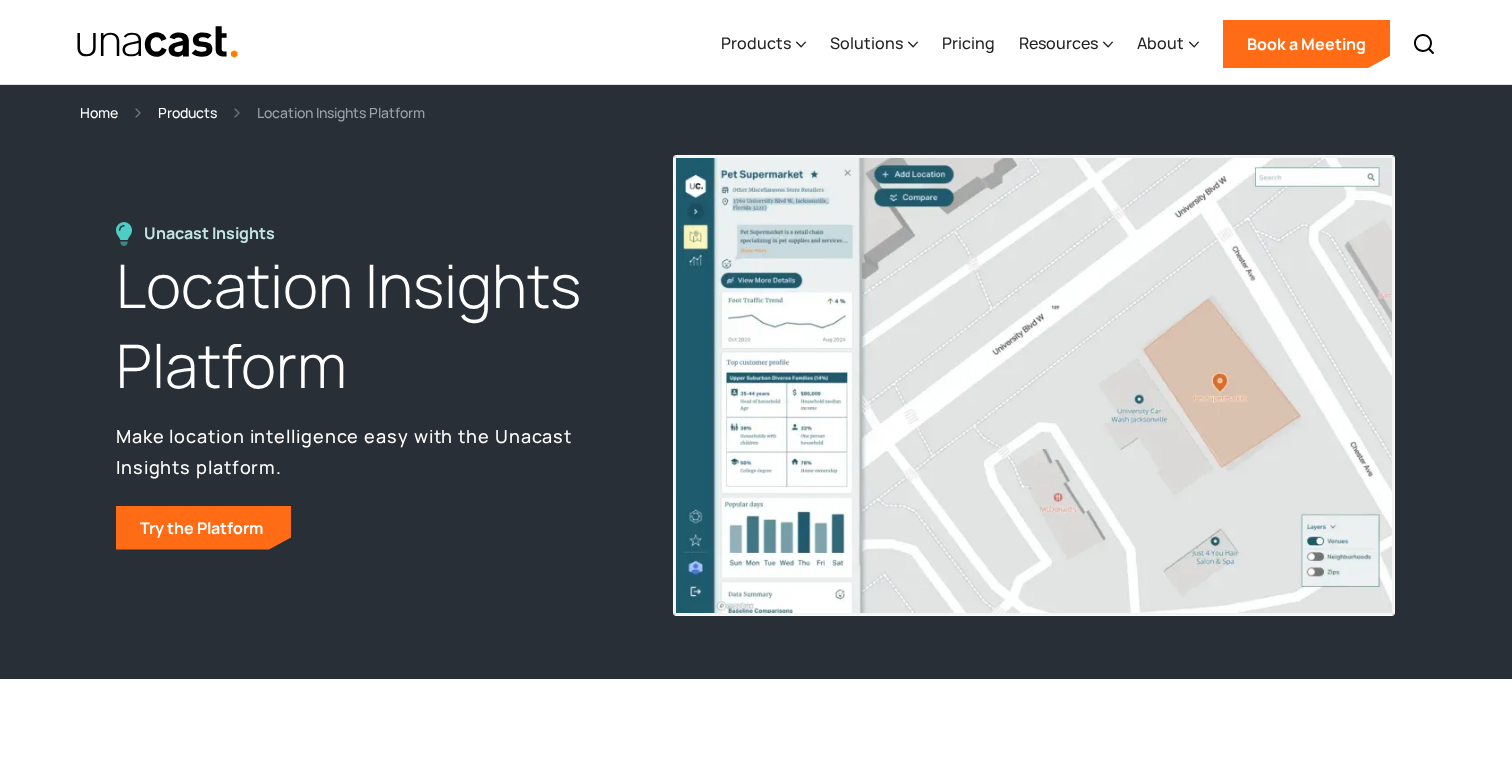 scroll, scrollTop: 0, scrollLeft: 0, axis: both 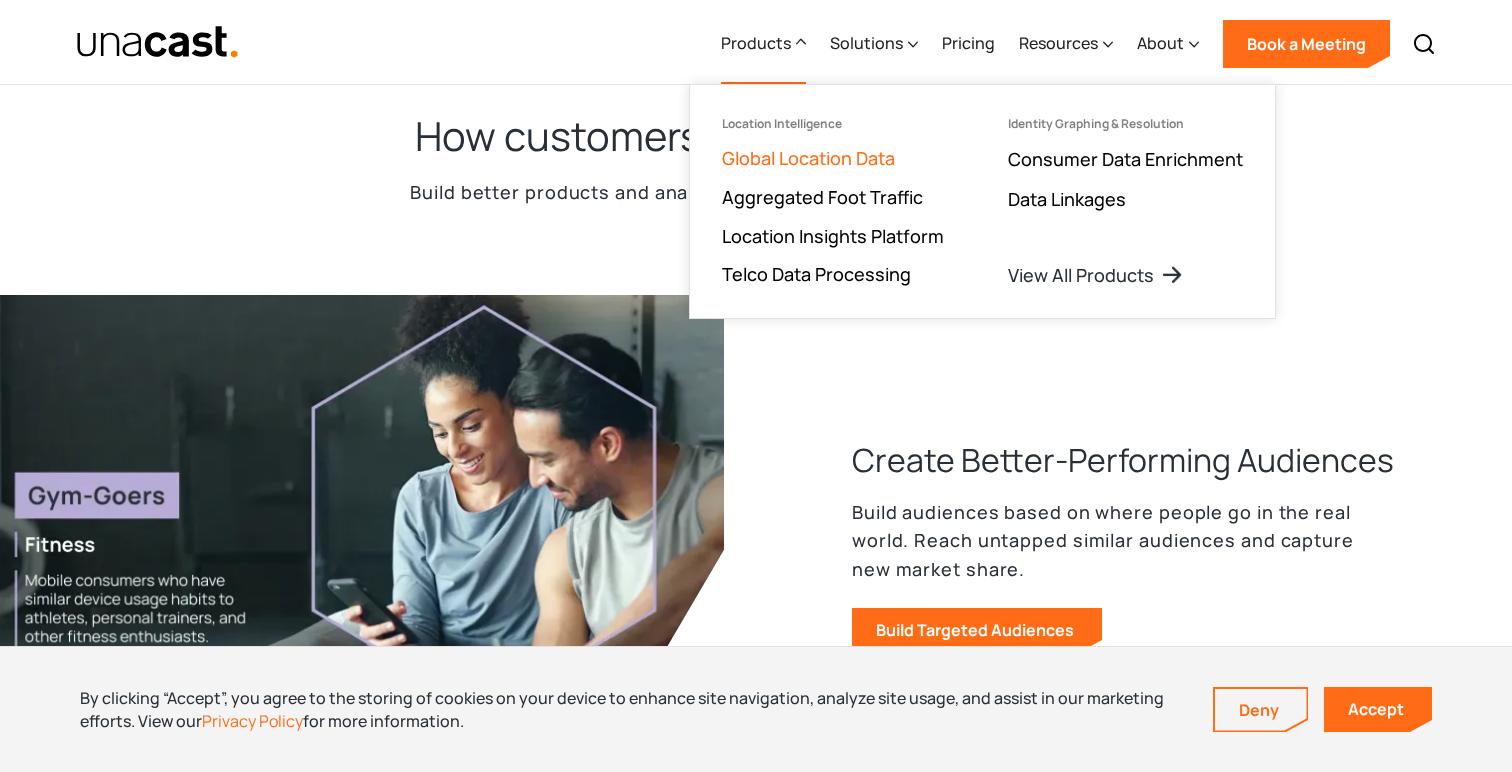 click on "Global Location Data" at bounding box center (808, 158) 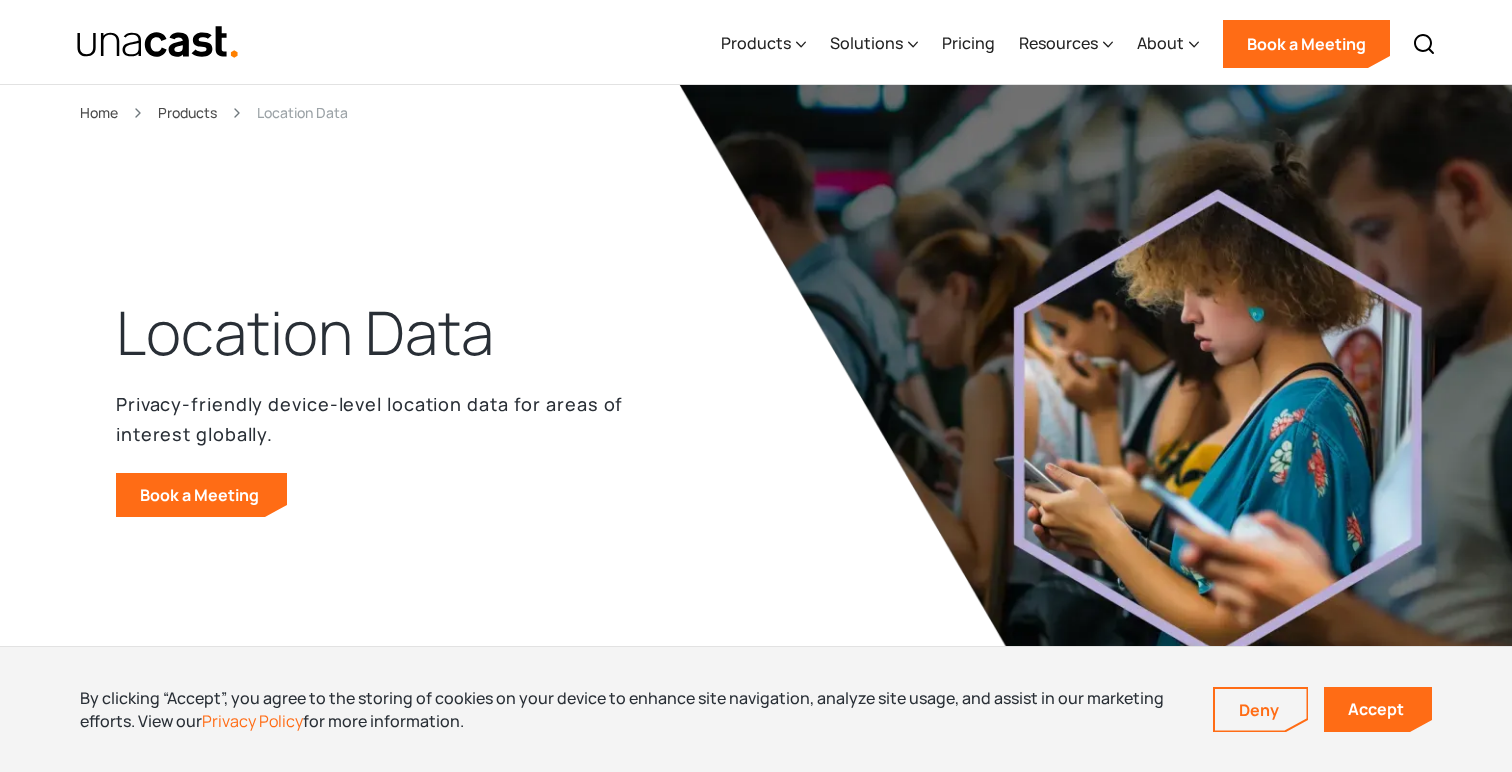 scroll, scrollTop: 2348, scrollLeft: 0, axis: vertical 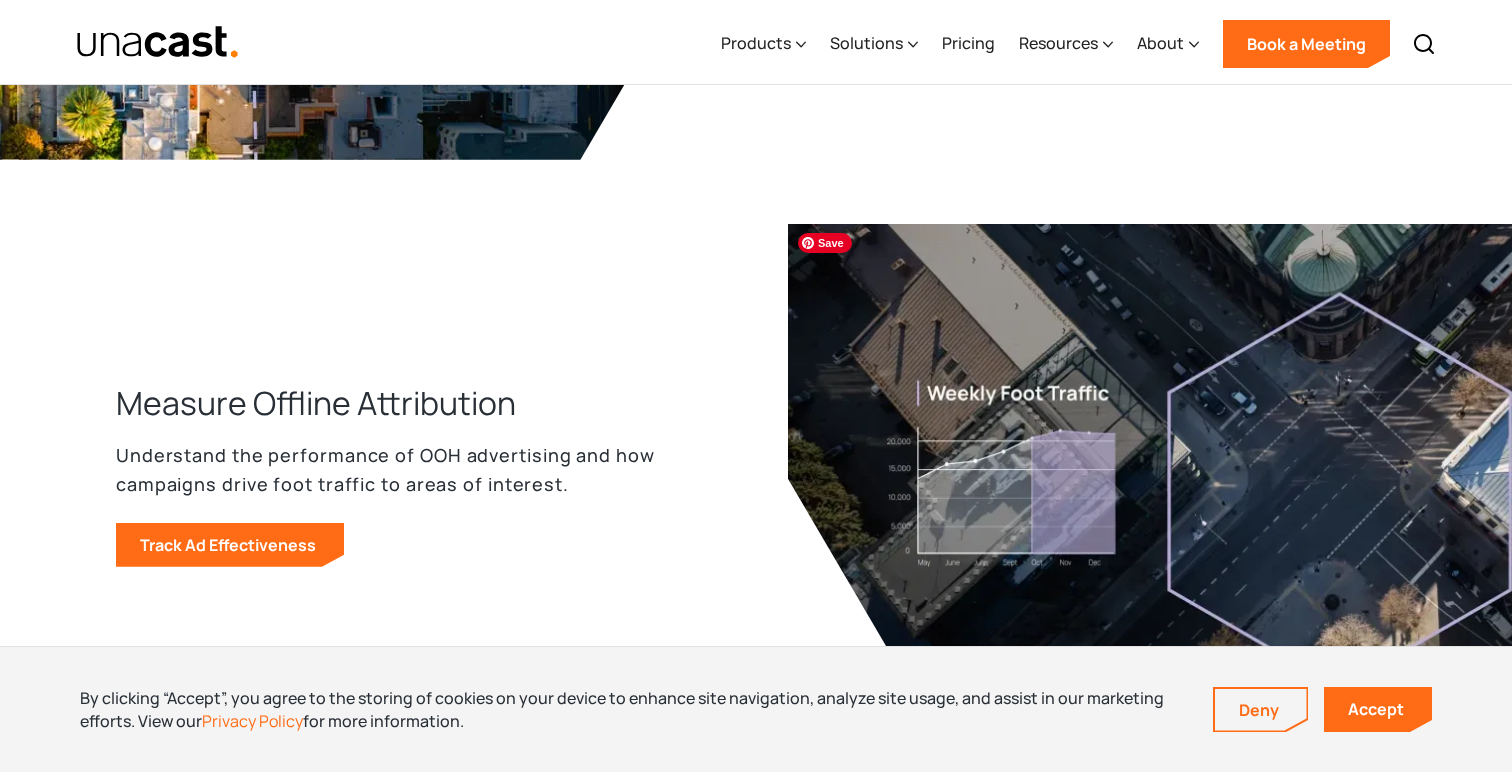 click at bounding box center [1166, 474] 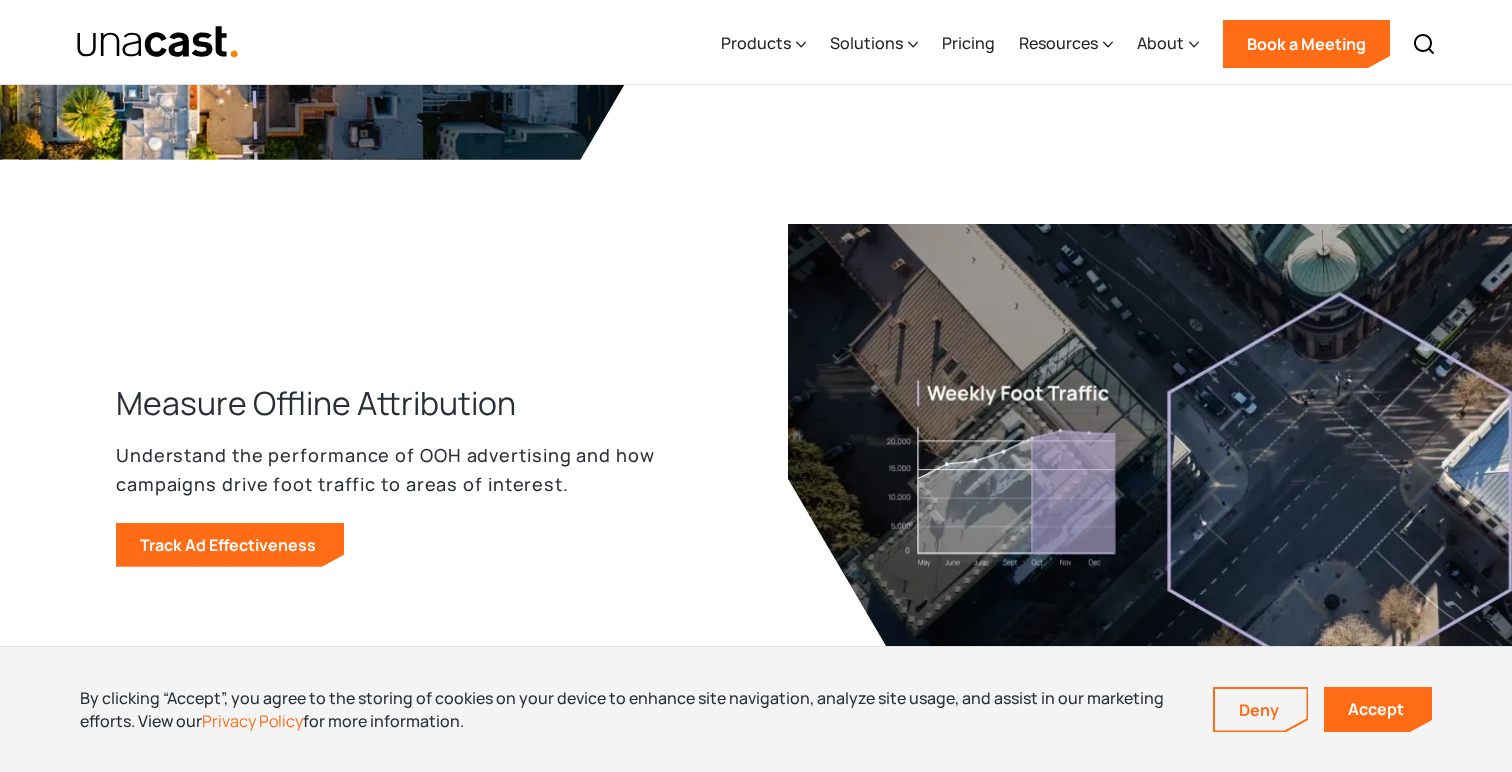 click on "Measure Offline Attribution Understand the performance of OOH advertising and how campaigns drive foot traffic to areas of interest. Track Ad Effectiveness" at bounding box center (420, 474) 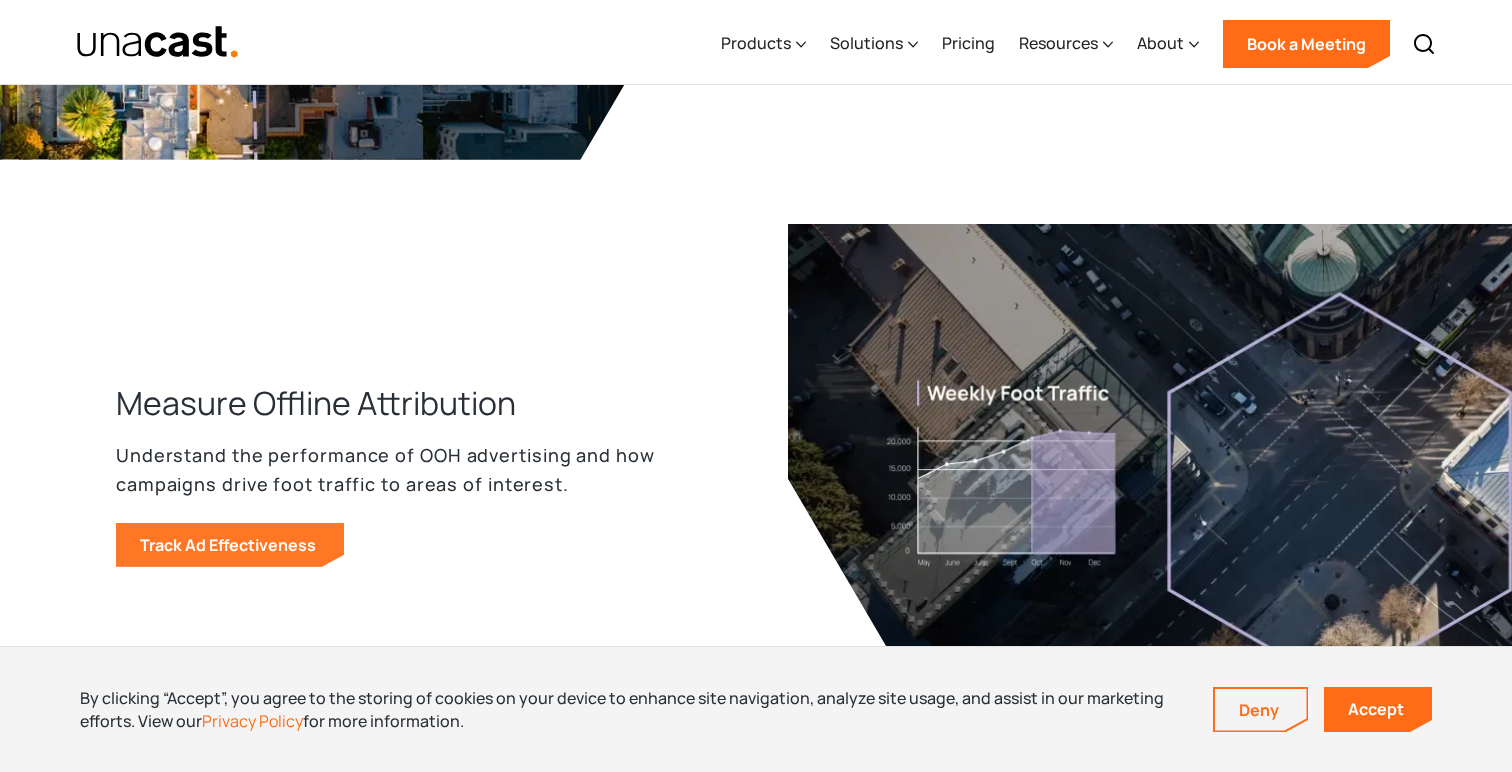 click on "Track Ad Effectiveness" at bounding box center [230, 545] 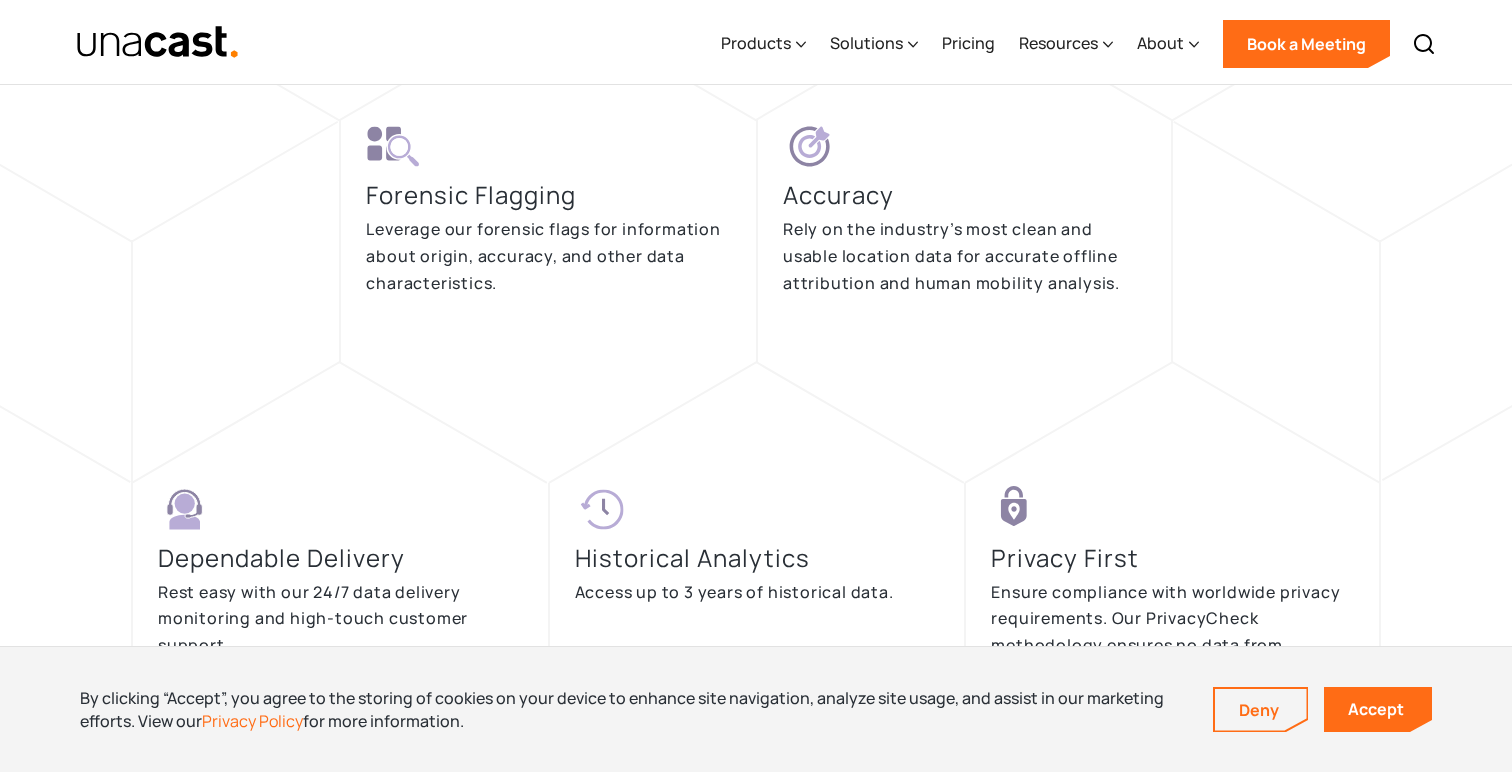 scroll, scrollTop: 4284, scrollLeft: 0, axis: vertical 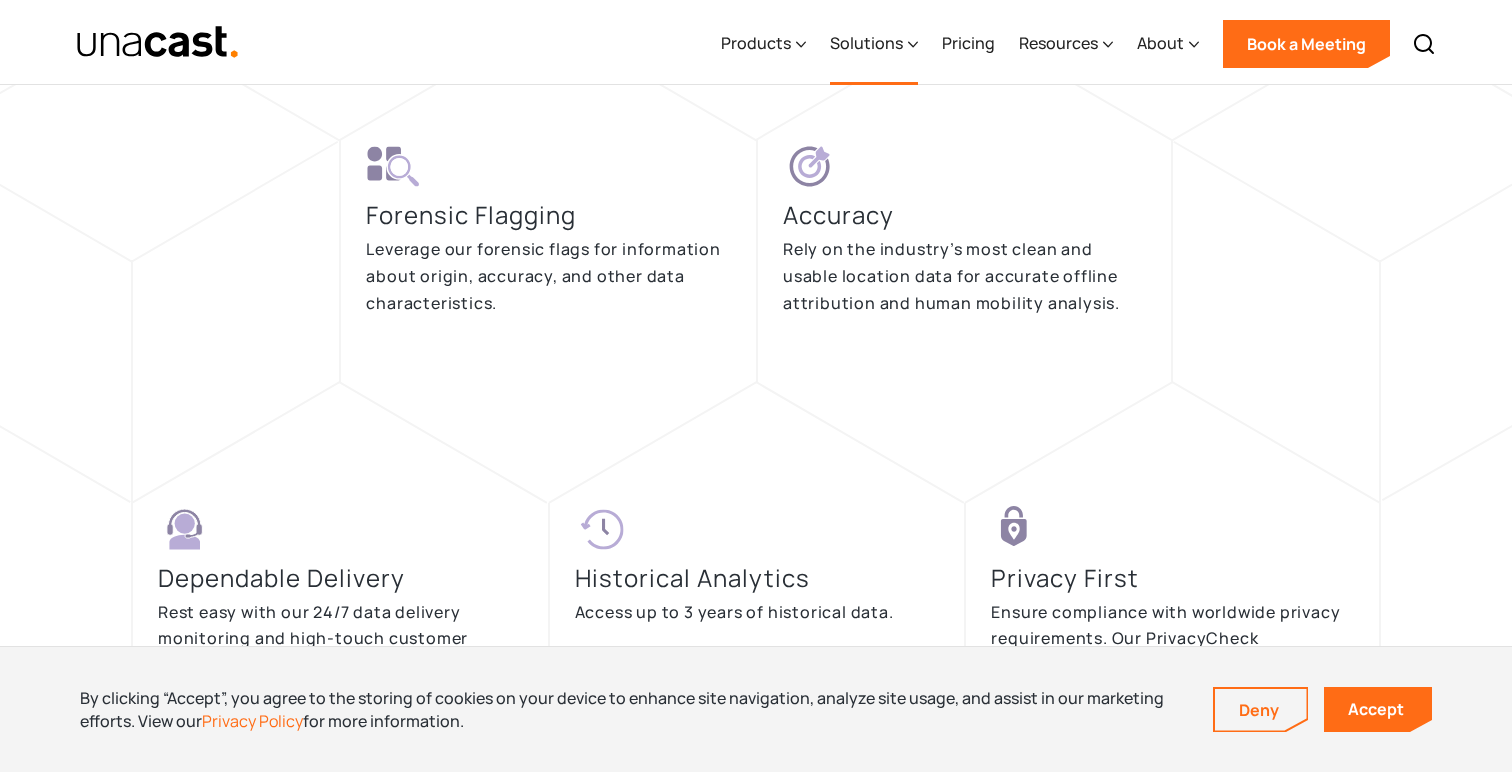 click on "Solutions" at bounding box center (874, 44) 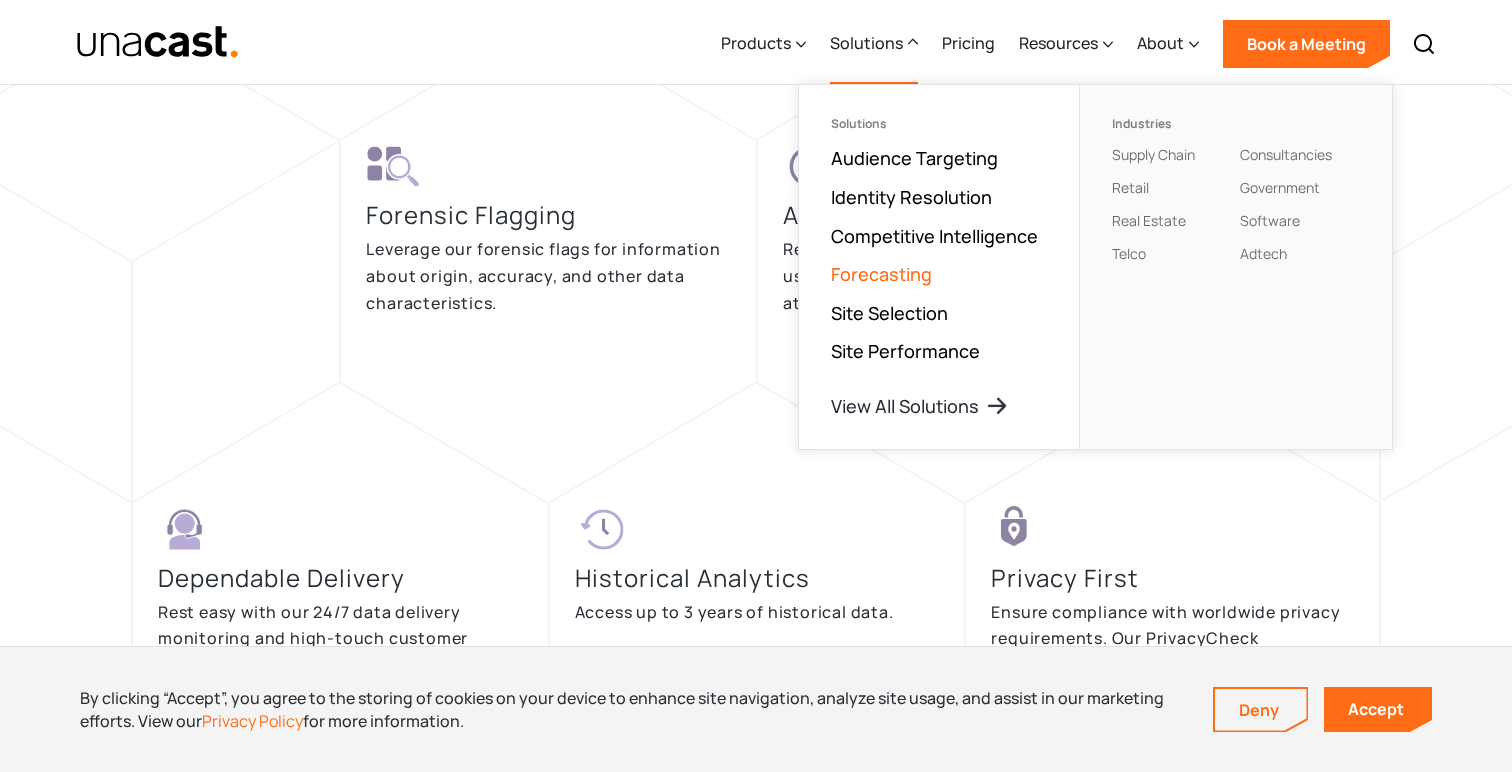 click on "Forecasting" at bounding box center [881, 274] 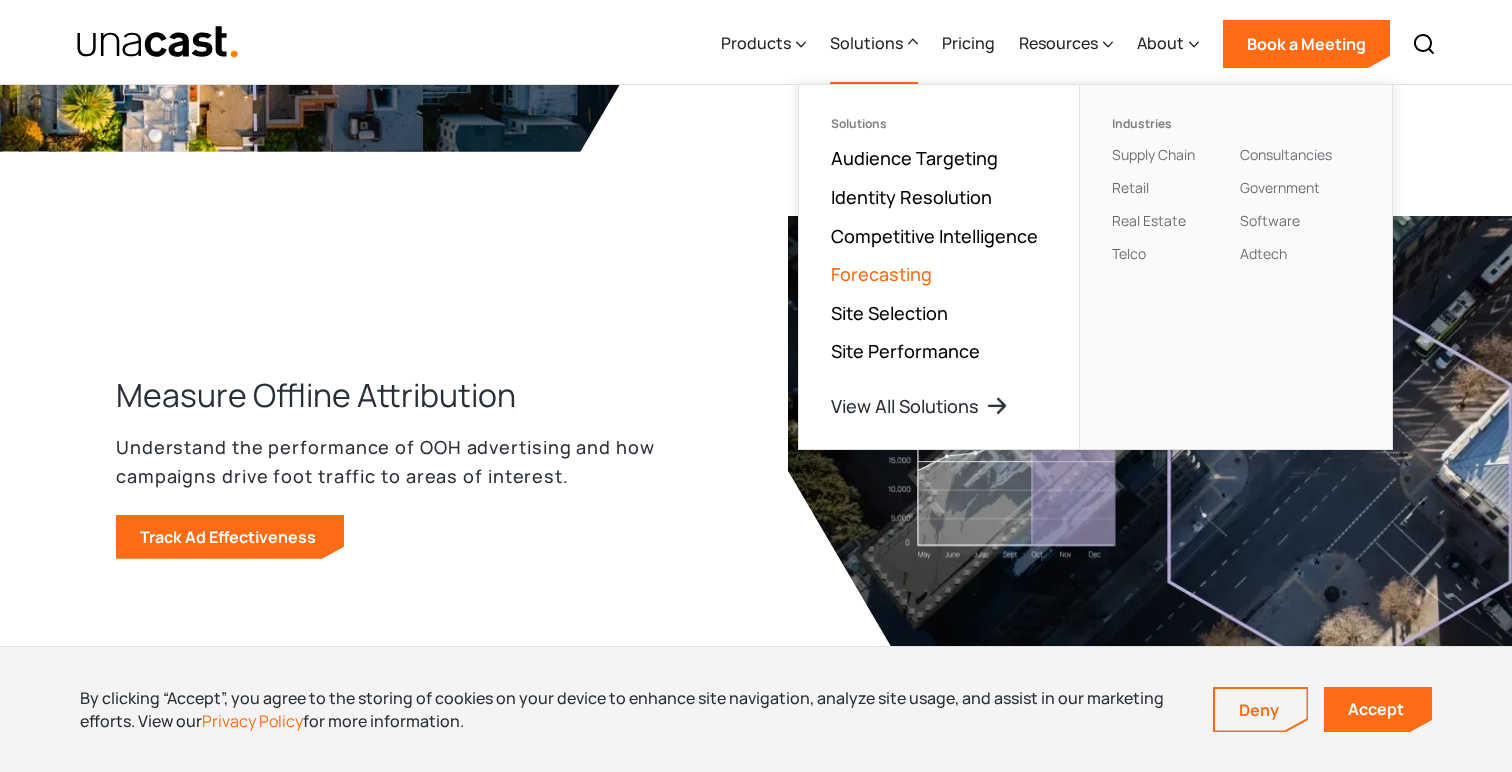 scroll, scrollTop: 2442, scrollLeft: 0, axis: vertical 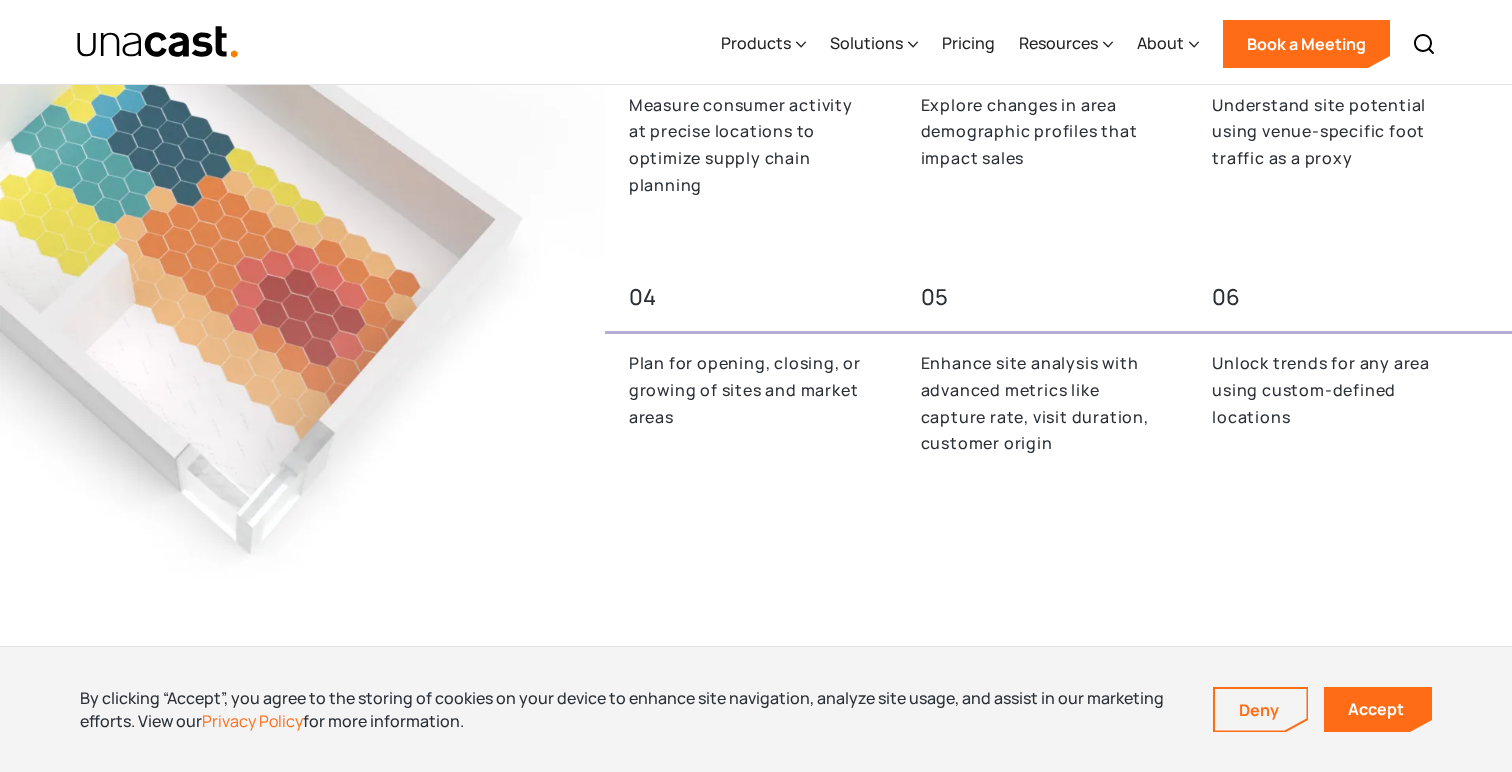 click on "Plan for opening, closing, or growing of sites and market areas" at bounding box center [751, 390] 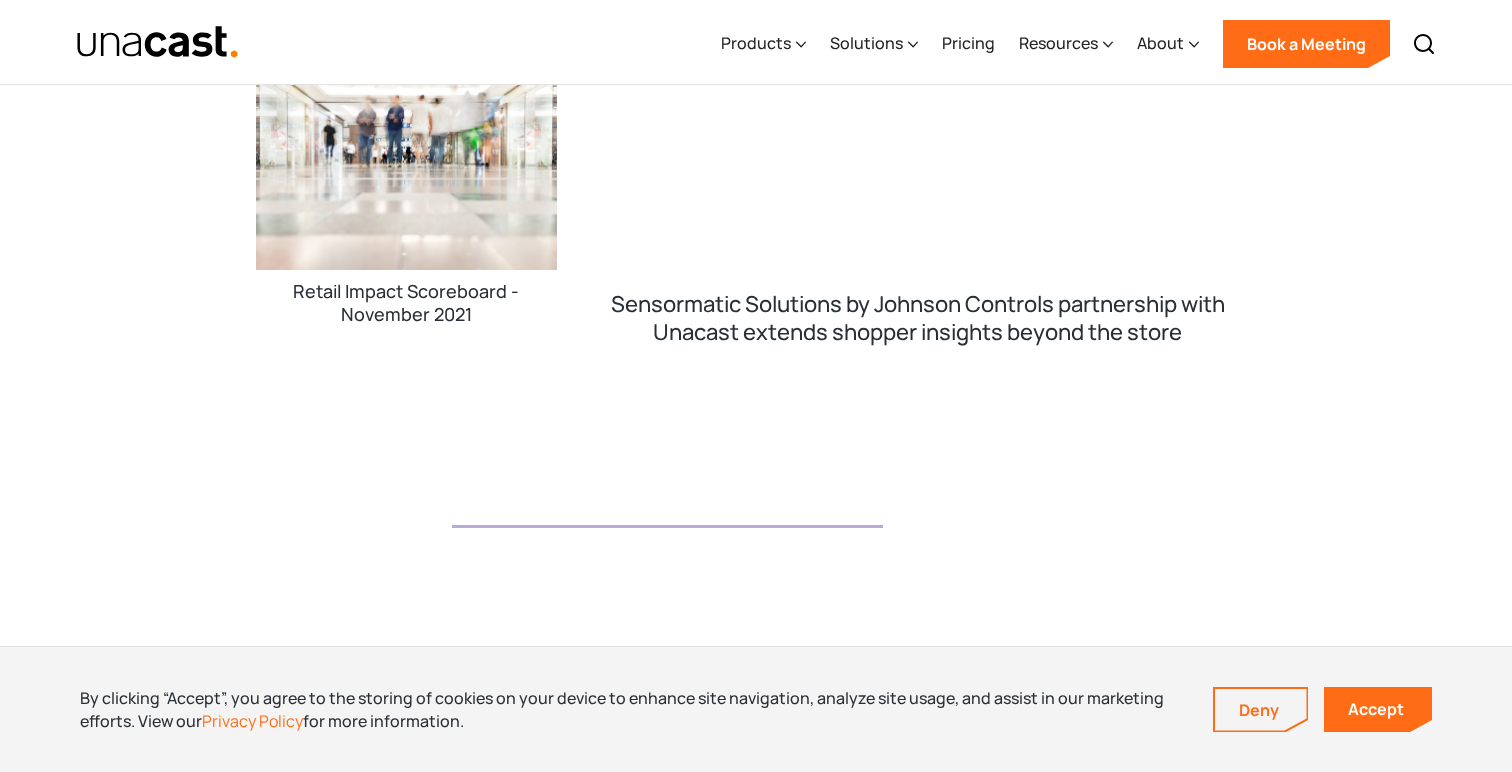 scroll, scrollTop: 3005, scrollLeft: 0, axis: vertical 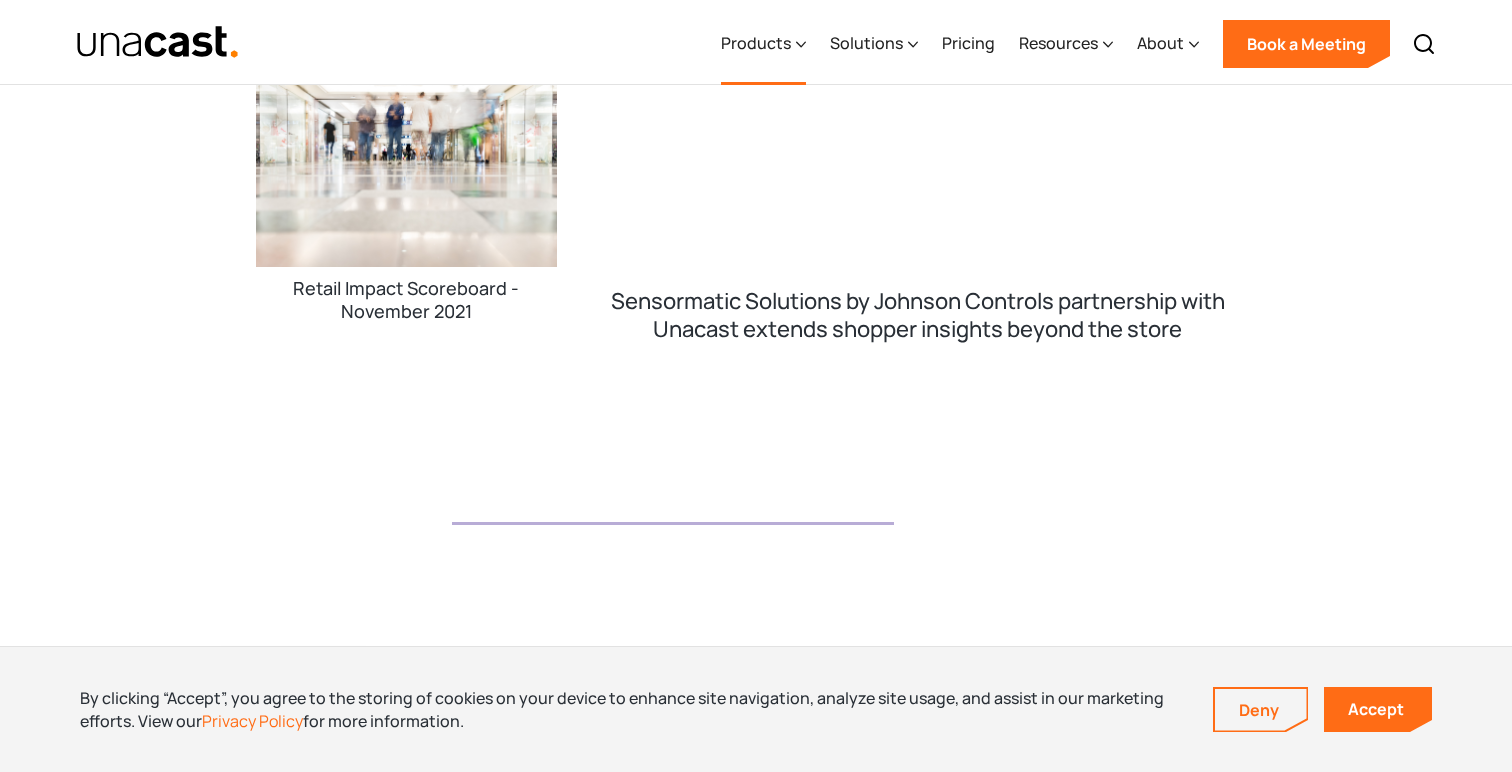 click on "Products" at bounding box center [756, 43] 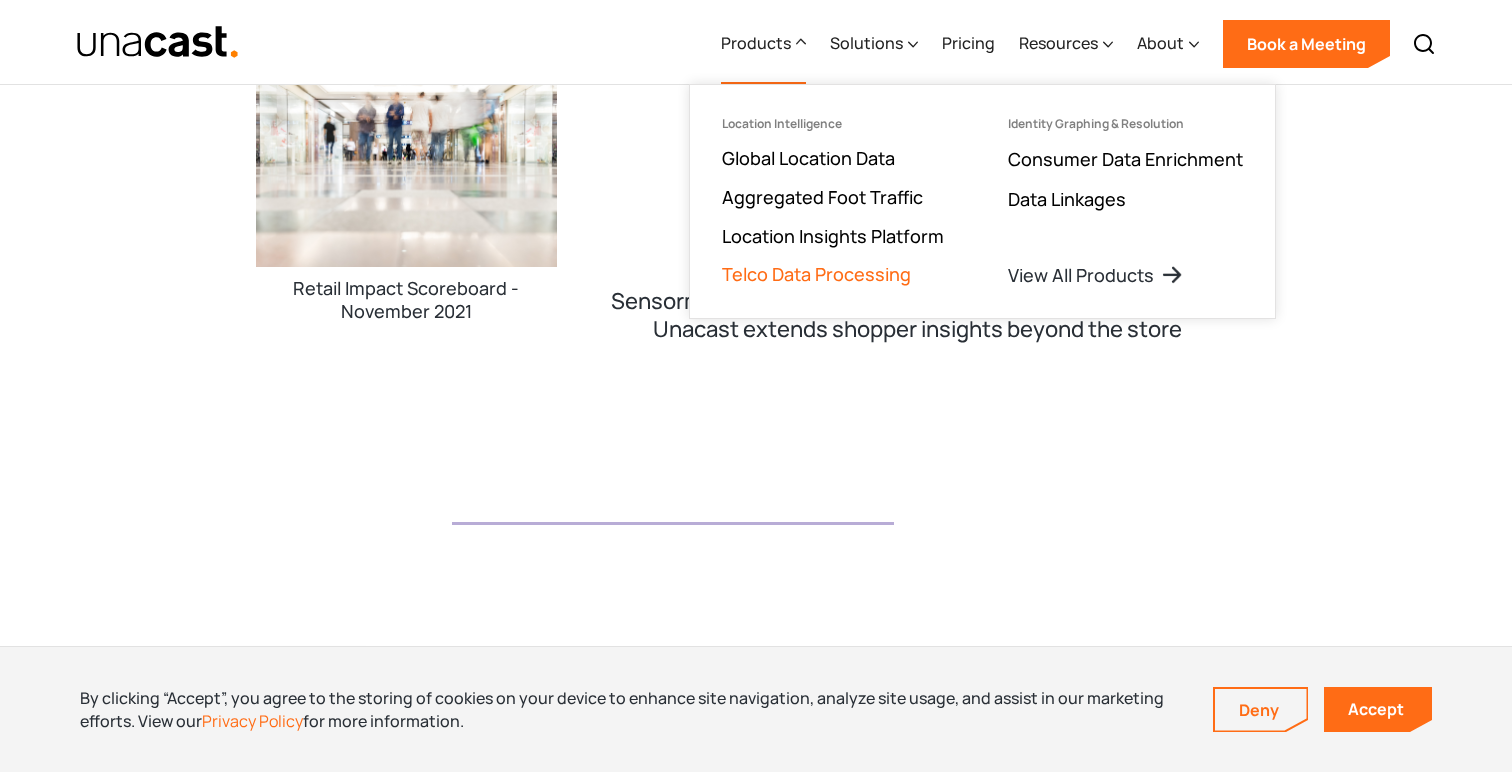 click on "Telco Data Processing" at bounding box center (816, 274) 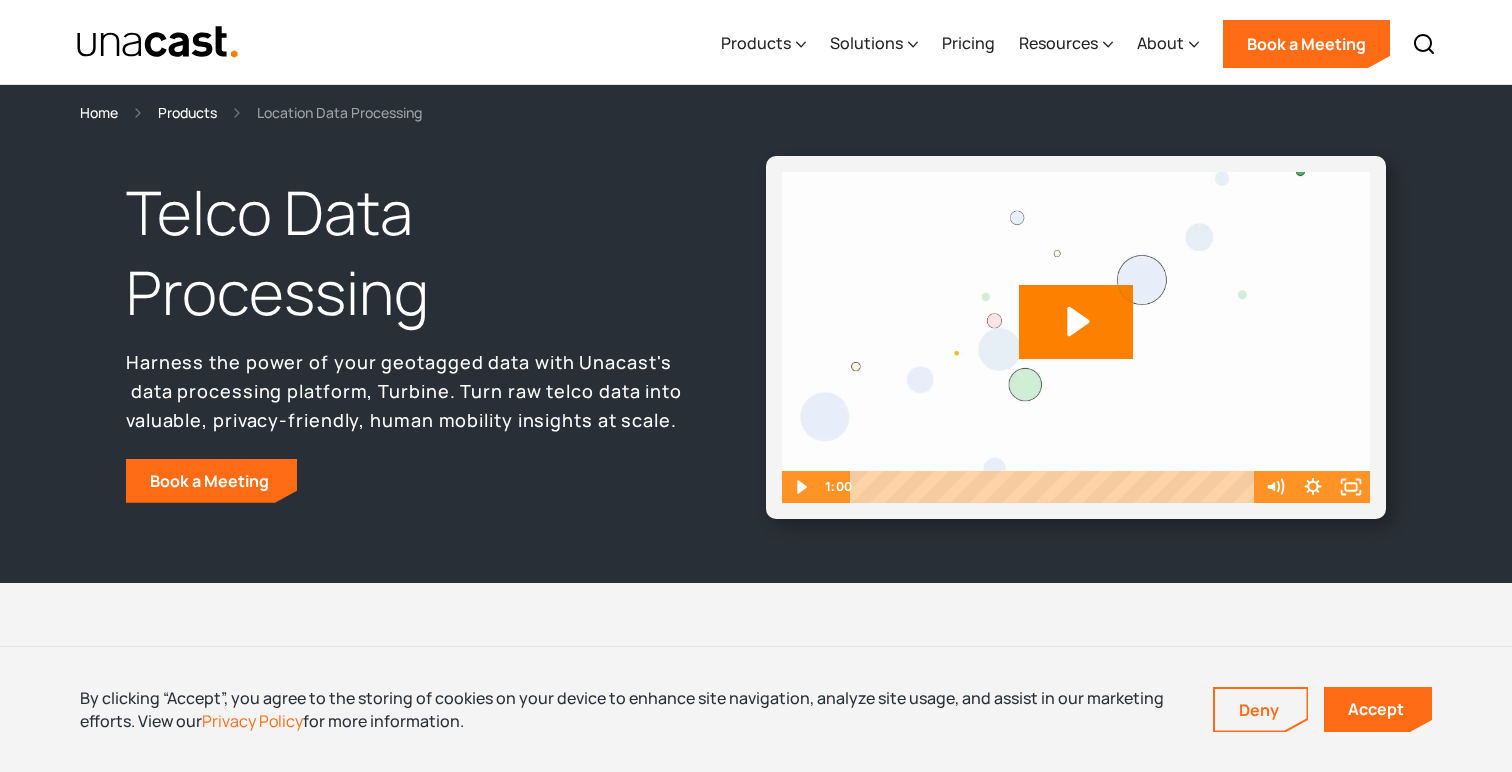 scroll, scrollTop: 582, scrollLeft: 0, axis: vertical 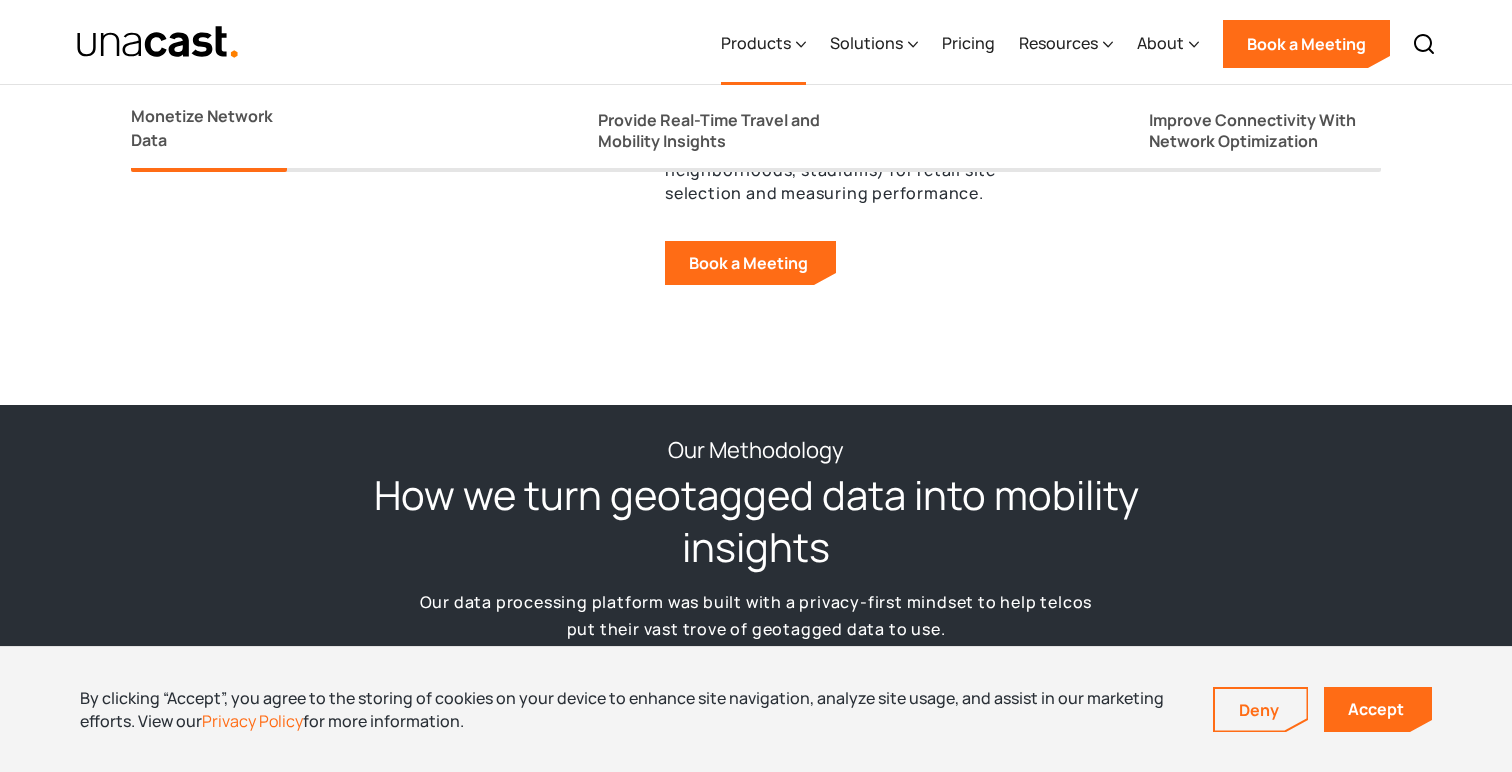 click on "Products" at bounding box center [756, 43] 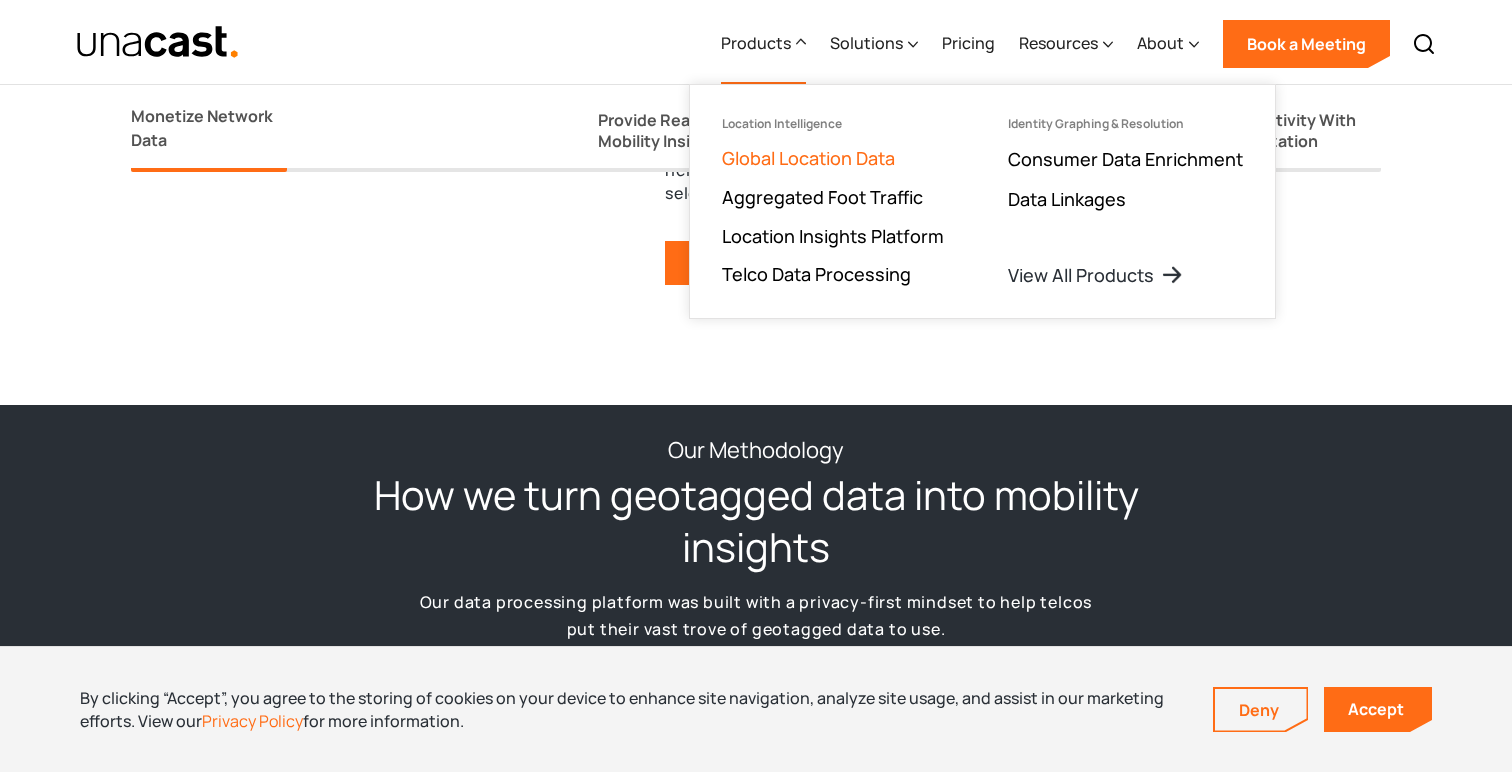click on "Global Location Data" at bounding box center (808, 158) 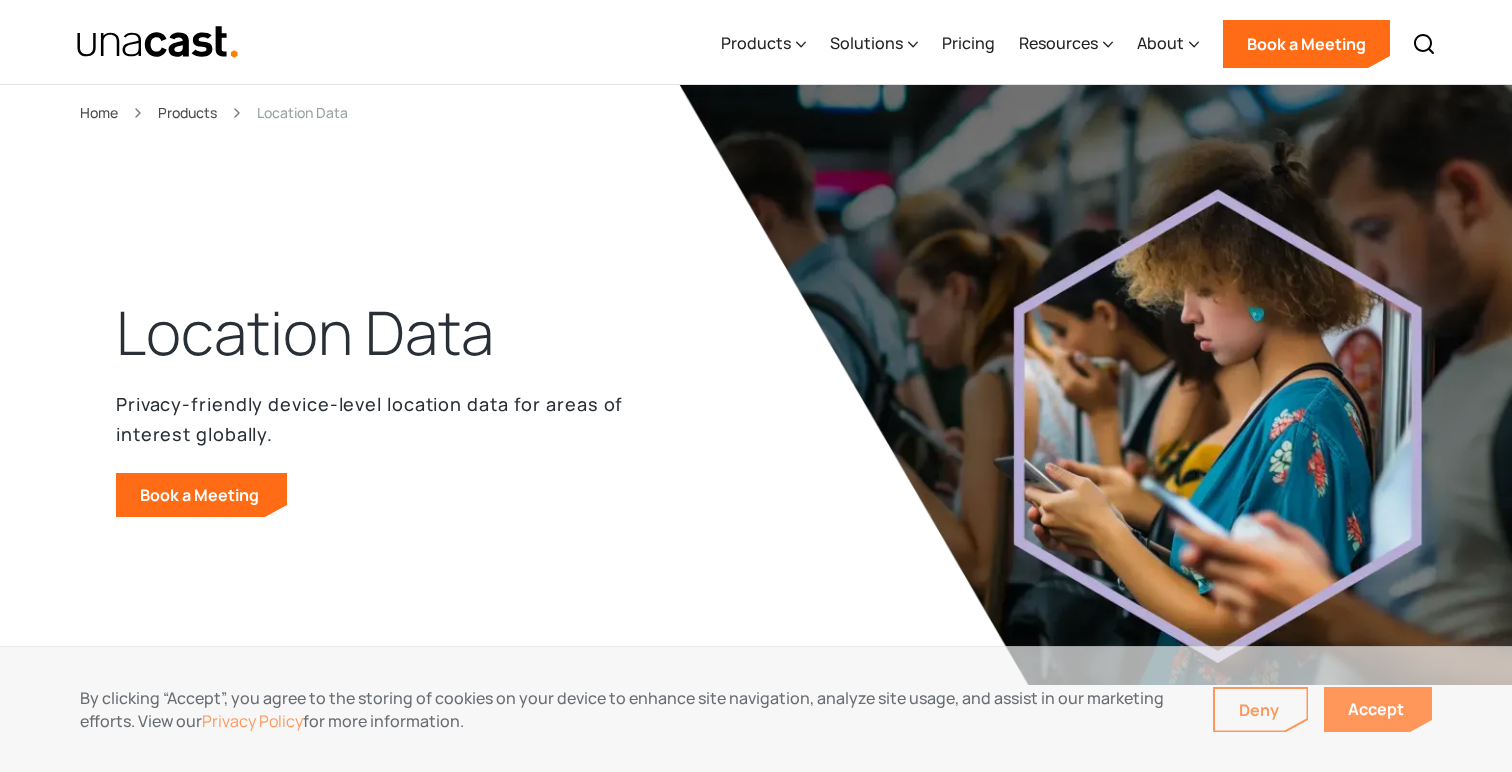 scroll, scrollTop: 0, scrollLeft: 0, axis: both 